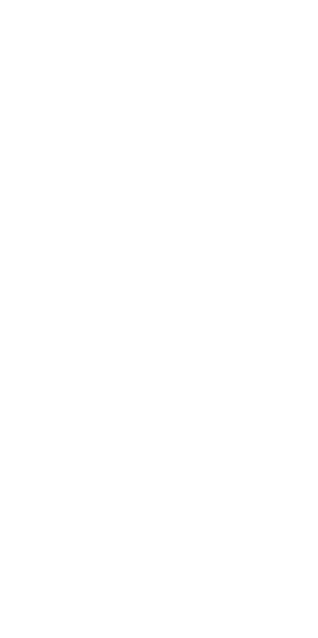 scroll, scrollTop: 0, scrollLeft: 0, axis: both 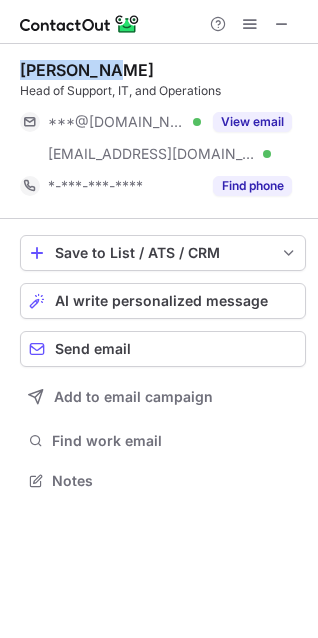 drag, startPoint x: 114, startPoint y: 65, endPoint x: 4, endPoint y: 63, distance: 110.01818 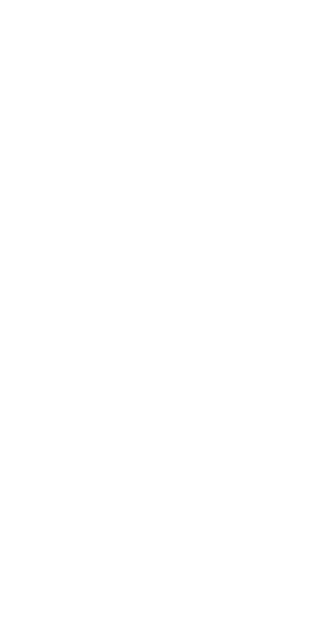 scroll, scrollTop: 0, scrollLeft: 0, axis: both 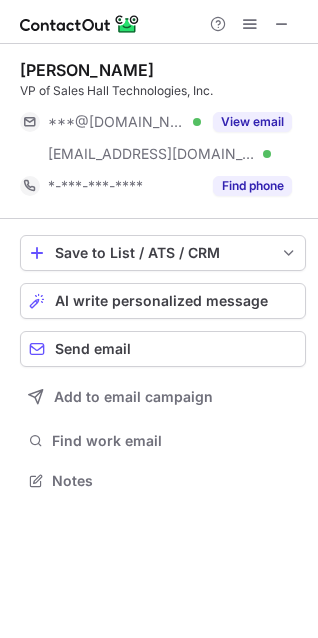 click on "Scott Ettinger" at bounding box center [163, 70] 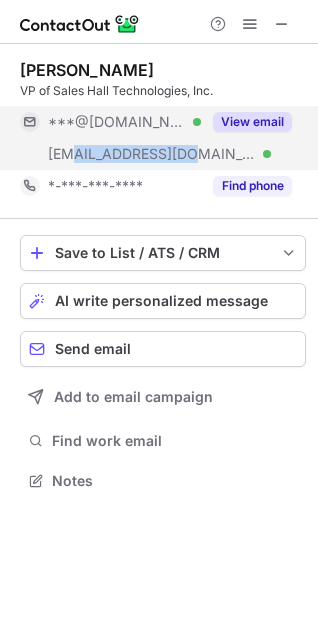 drag, startPoint x: 183, startPoint y: 154, endPoint x: 72, endPoint y: 156, distance: 111.01801 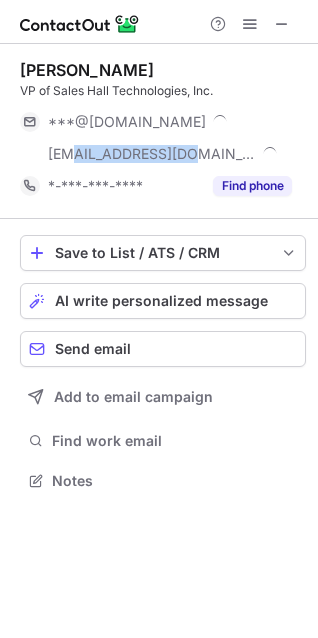 copy on "@halltechav.com" 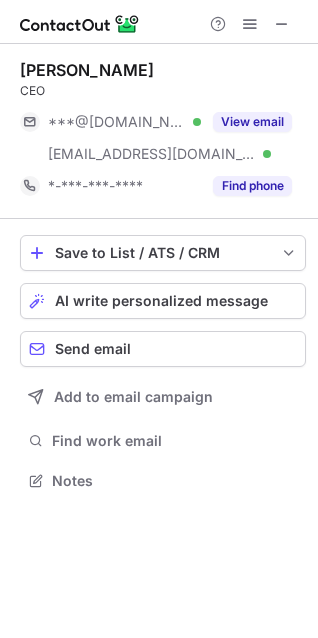 scroll, scrollTop: 0, scrollLeft: 0, axis: both 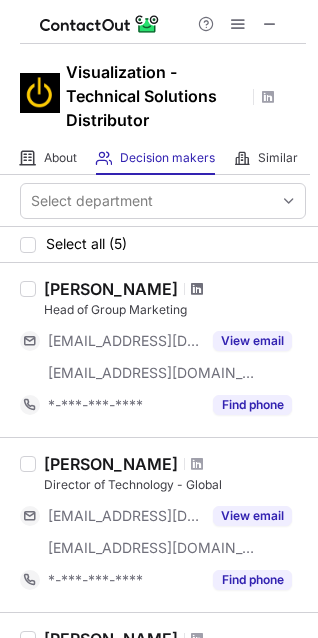 click at bounding box center [197, 289] 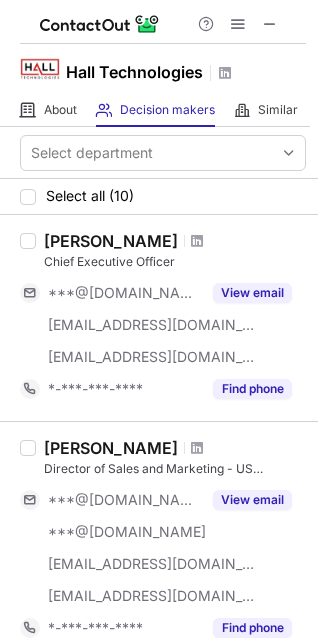 scroll, scrollTop: 0, scrollLeft: 0, axis: both 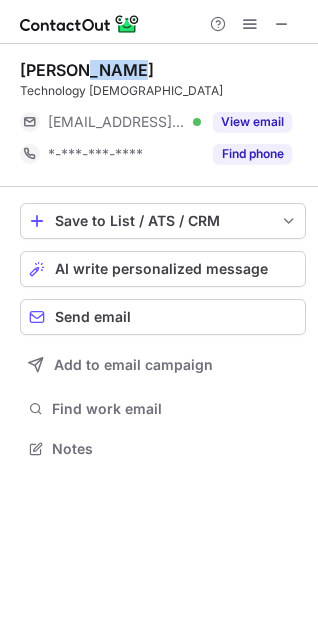 drag, startPoint x: 141, startPoint y: 66, endPoint x: 74, endPoint y: 60, distance: 67.26812 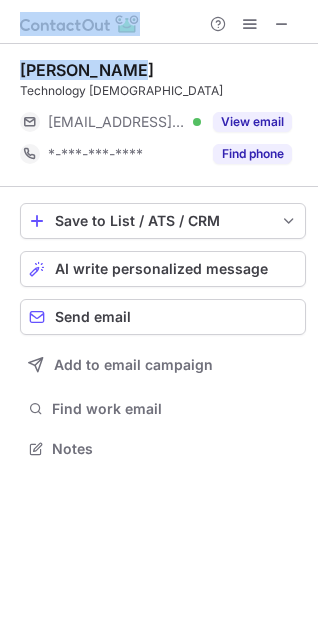 drag, startPoint x: 146, startPoint y: 61, endPoint x: -16, endPoint y: 72, distance: 162.37303 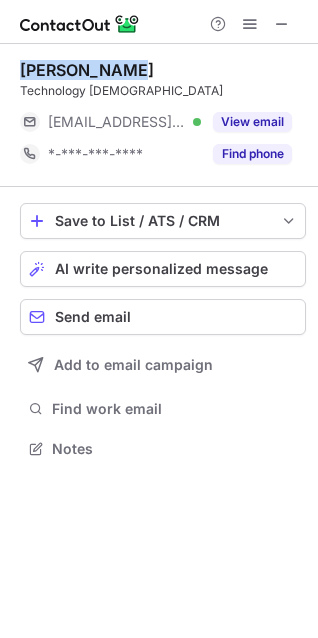 drag, startPoint x: 88, startPoint y: 66, endPoint x: 16, endPoint y: 61, distance: 72.1734 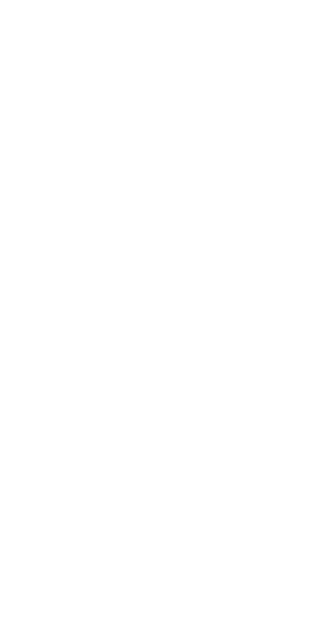 scroll, scrollTop: 0, scrollLeft: 0, axis: both 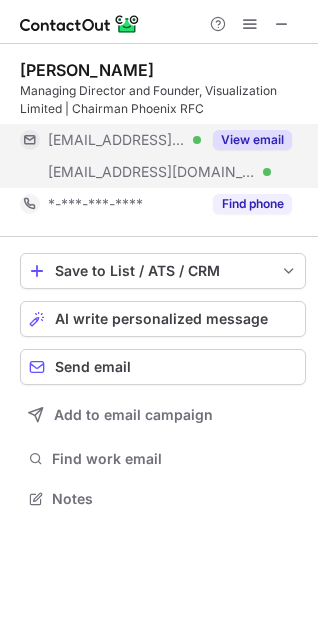 click on "[EMAIL_ADDRESS][DOMAIN_NAME] Verified" at bounding box center (110, 172) 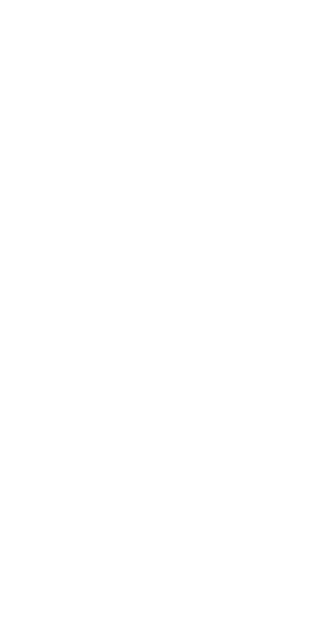 scroll, scrollTop: 0, scrollLeft: 0, axis: both 